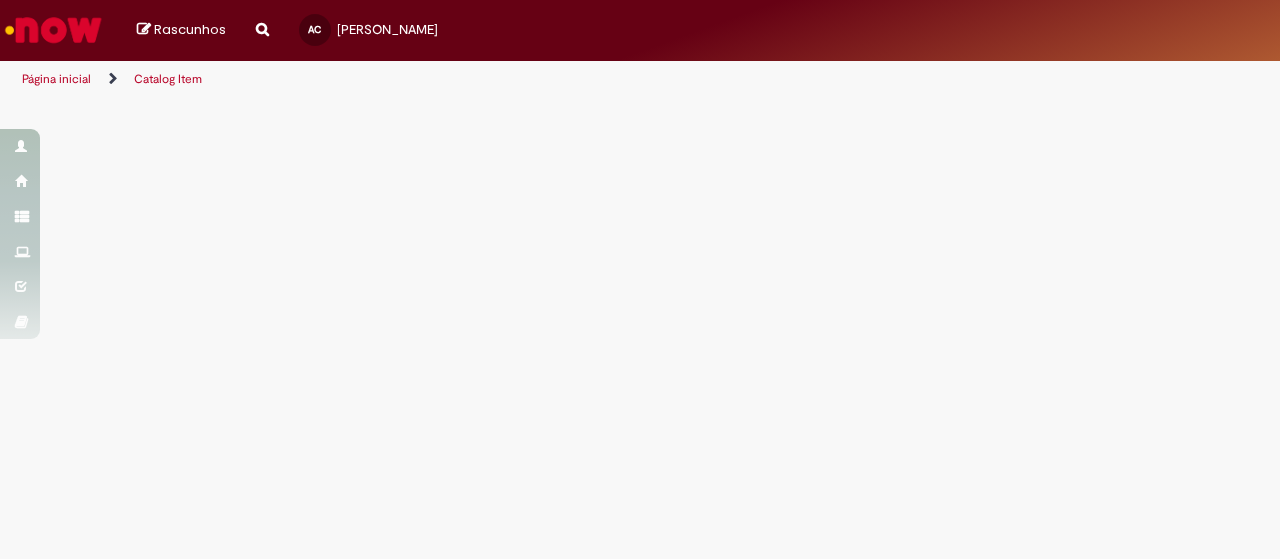 scroll, scrollTop: 0, scrollLeft: 0, axis: both 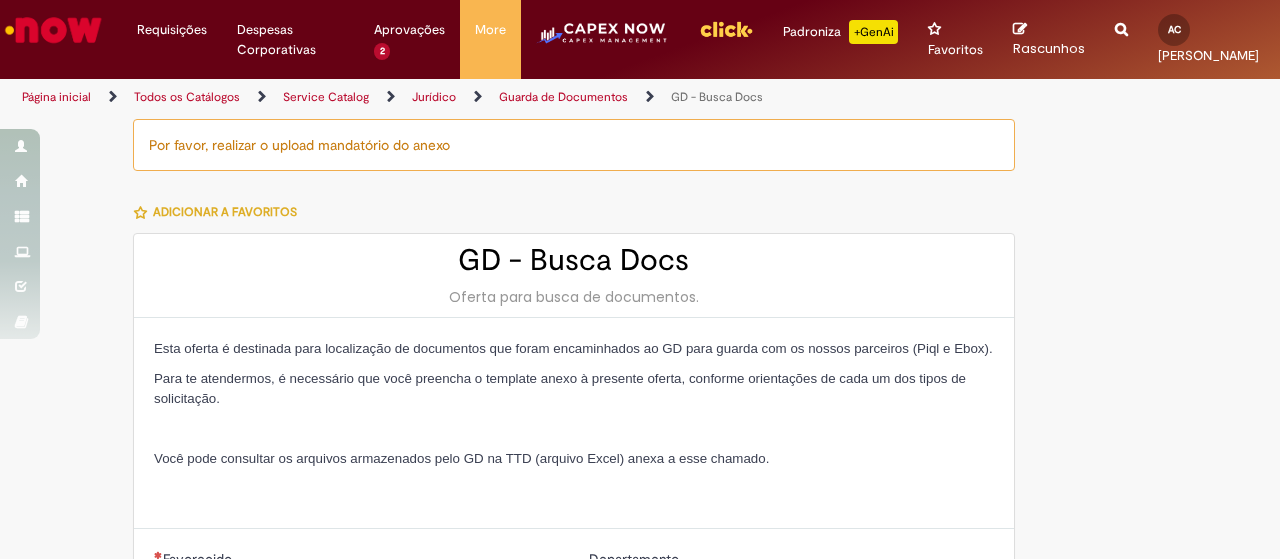 type on "********" 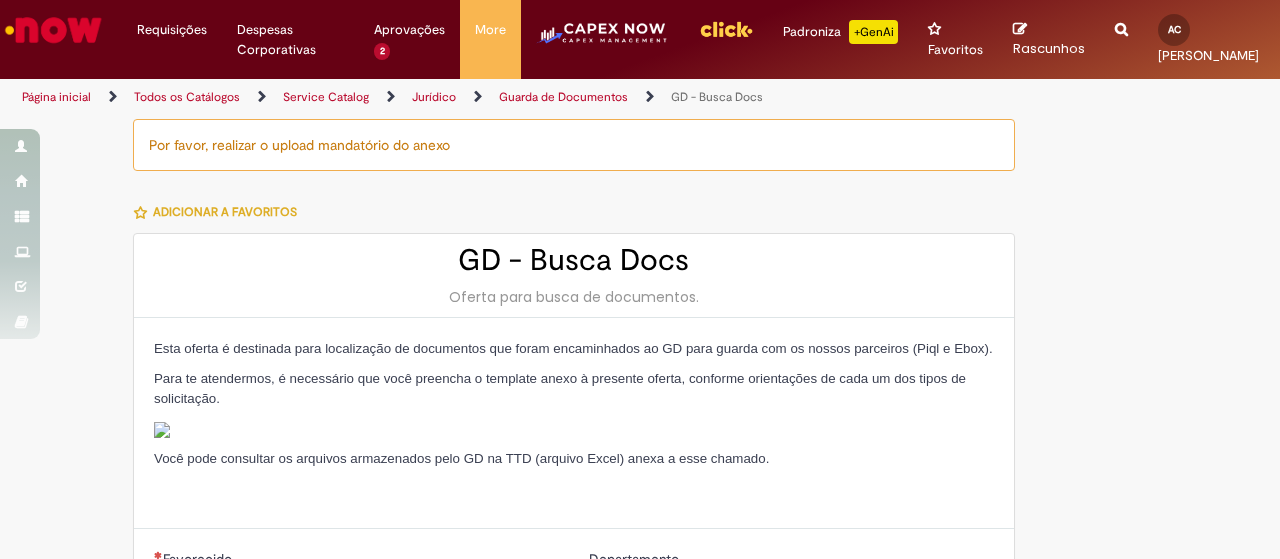 type on "**********" 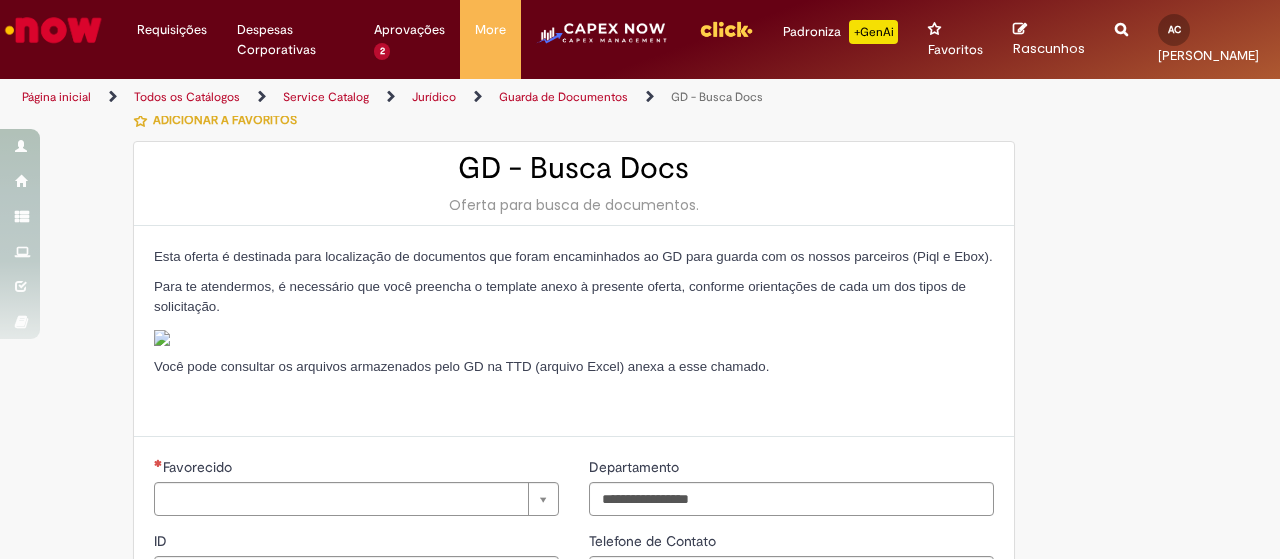 type on "**********" 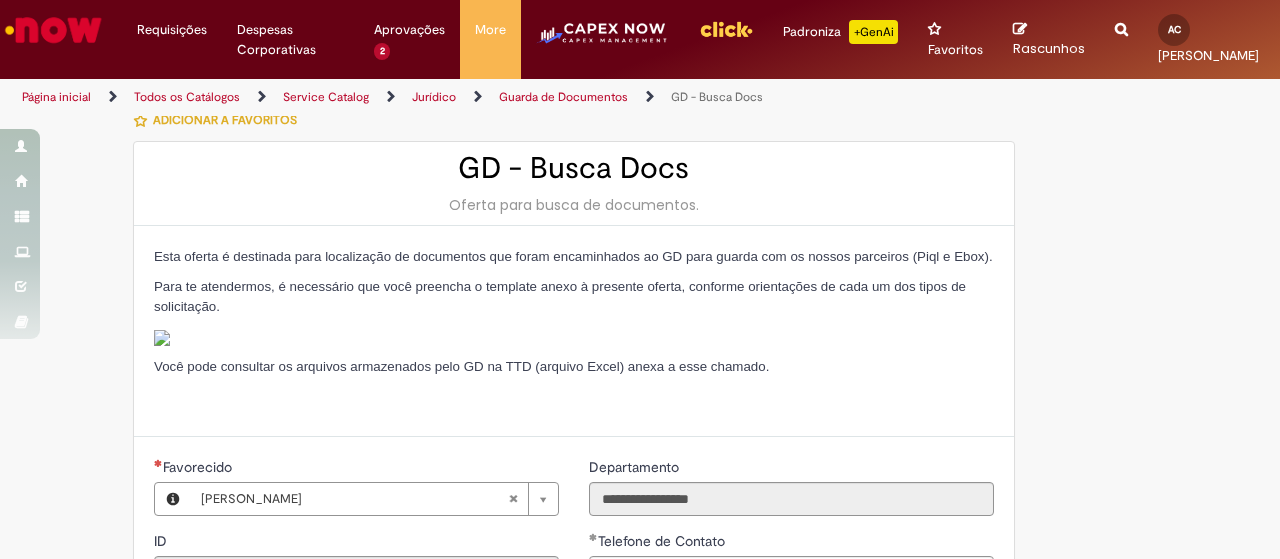type on "**********" 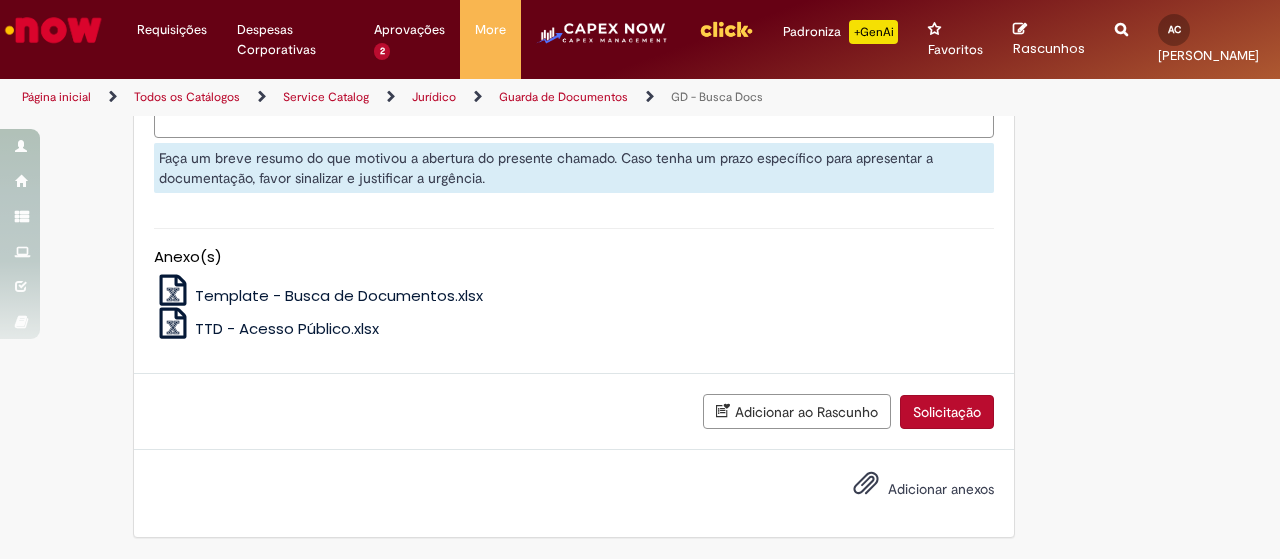 scroll, scrollTop: 1146, scrollLeft: 0, axis: vertical 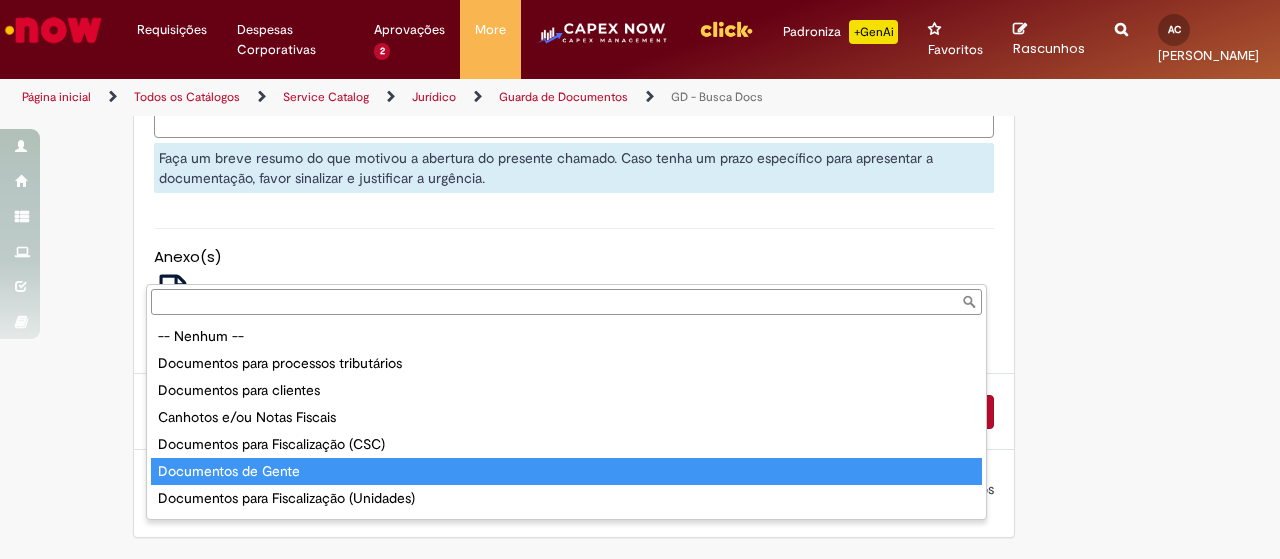 type on "**********" 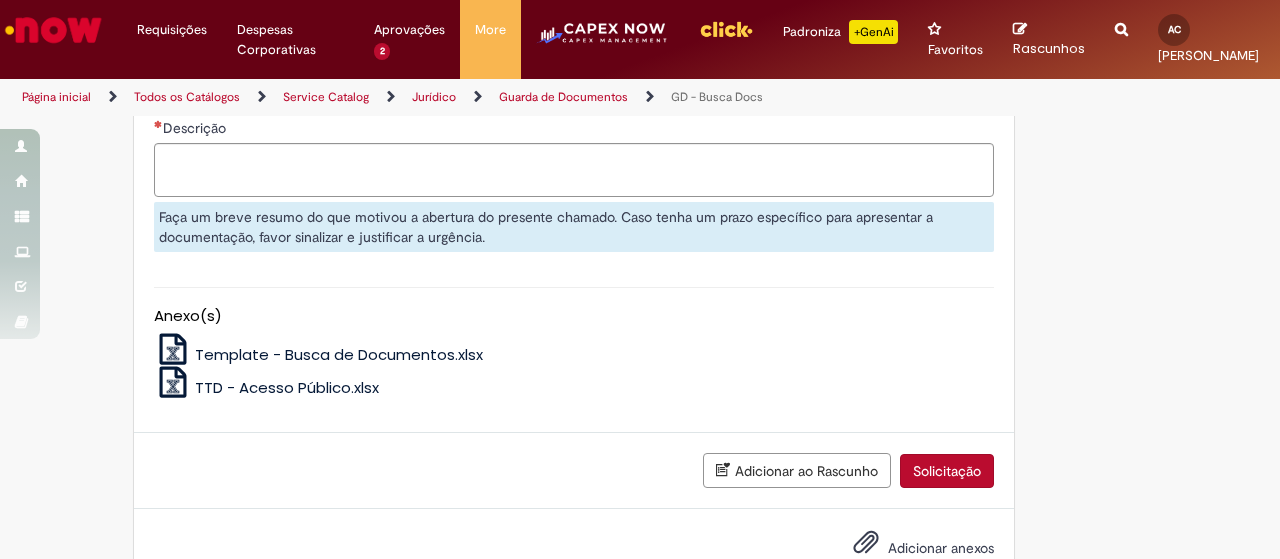 scroll, scrollTop: 1222, scrollLeft: 0, axis: vertical 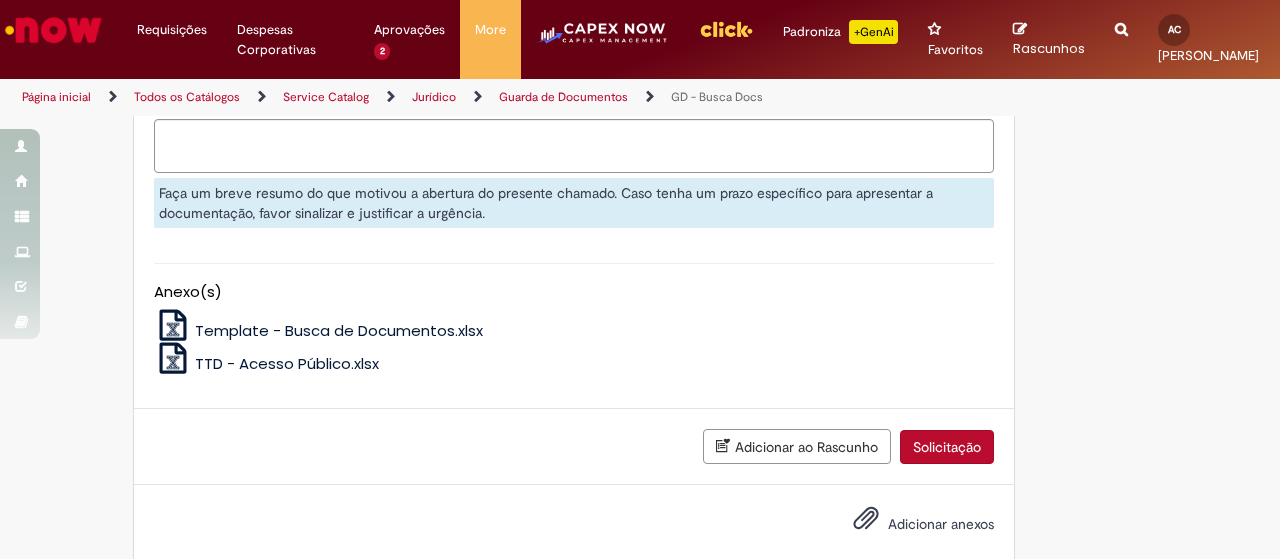 click on "Valor do caso (R$)" at bounding box center (574, -124) 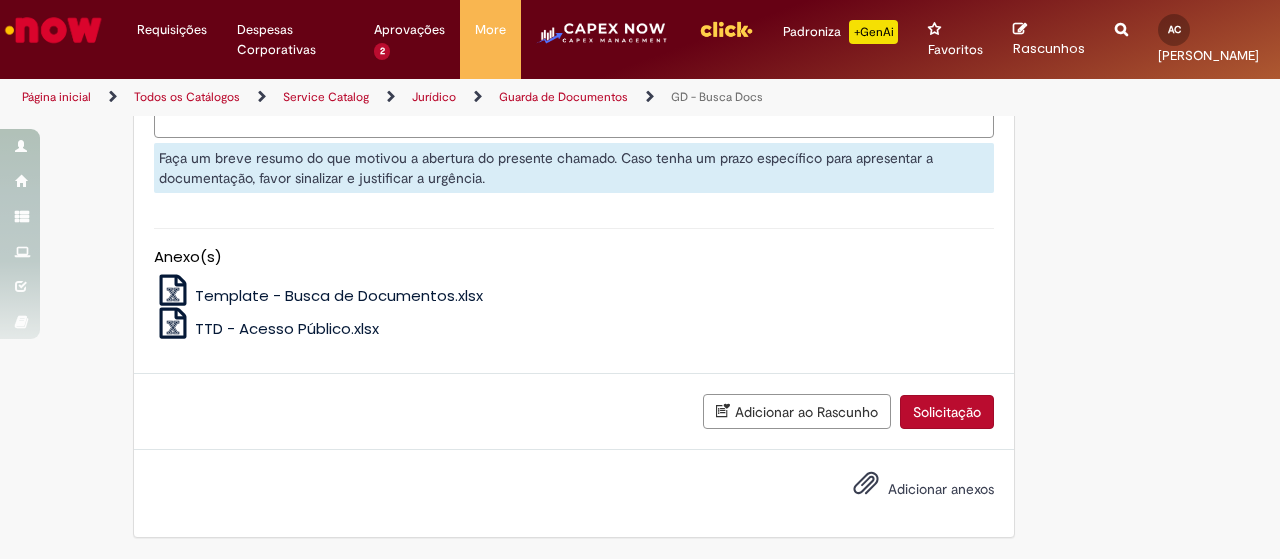 scroll, scrollTop: 1341, scrollLeft: 0, axis: vertical 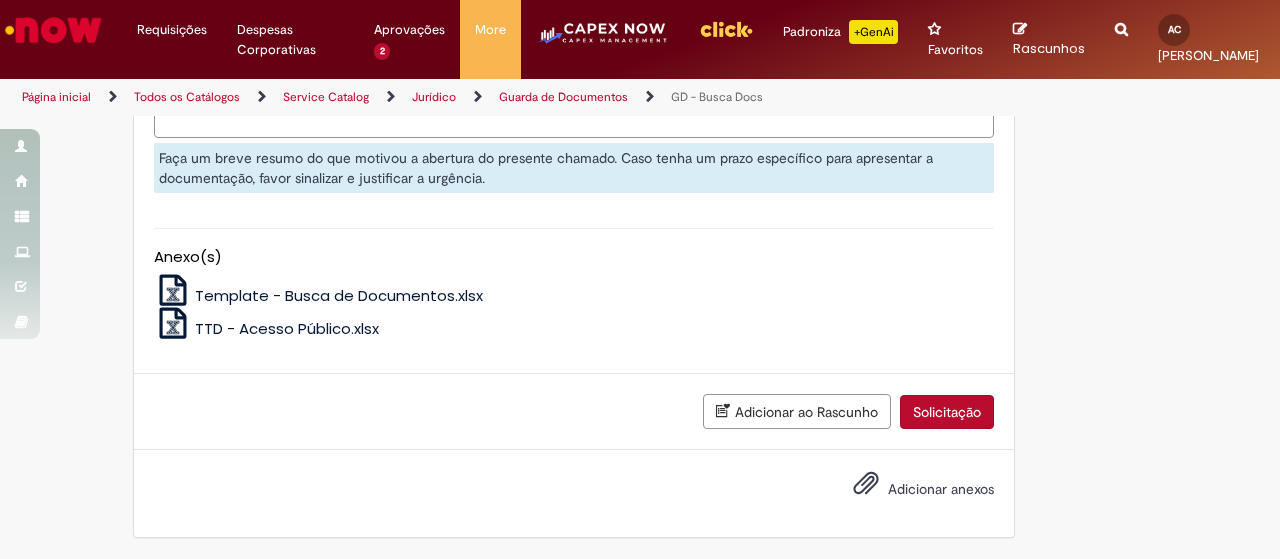 click on "Descrição" at bounding box center (574, 110) 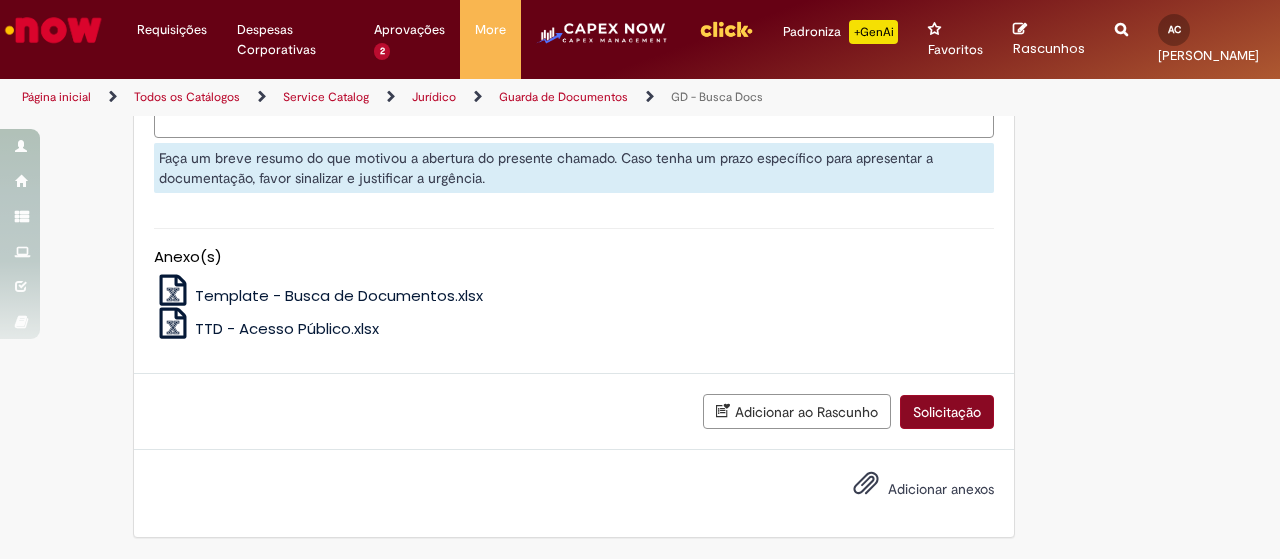 type on "**********" 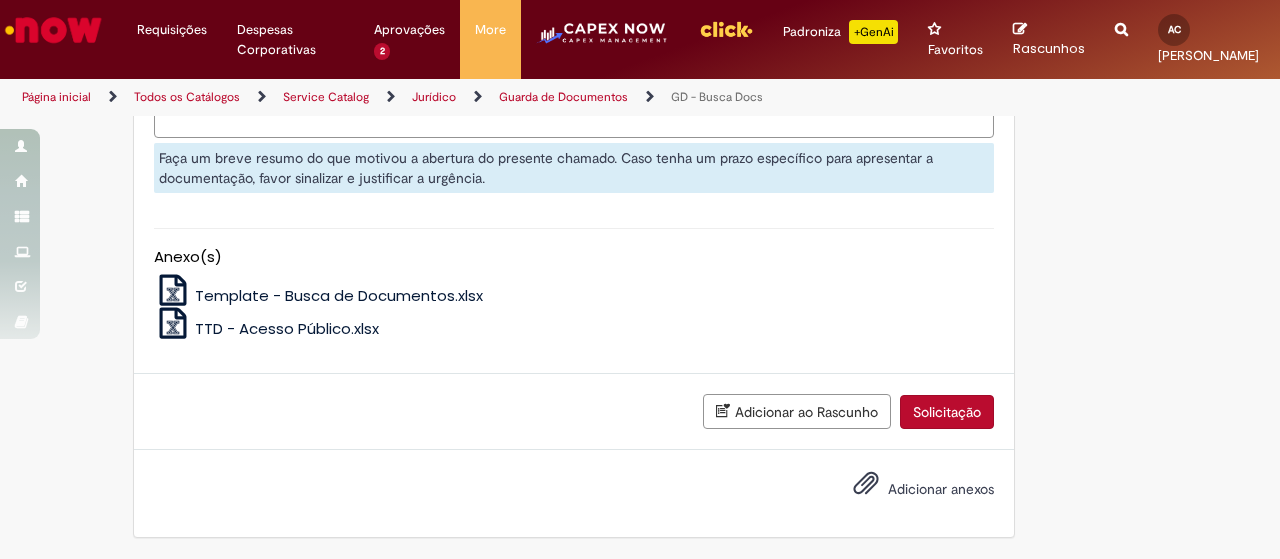 click on "Solicitação" at bounding box center [947, 412] 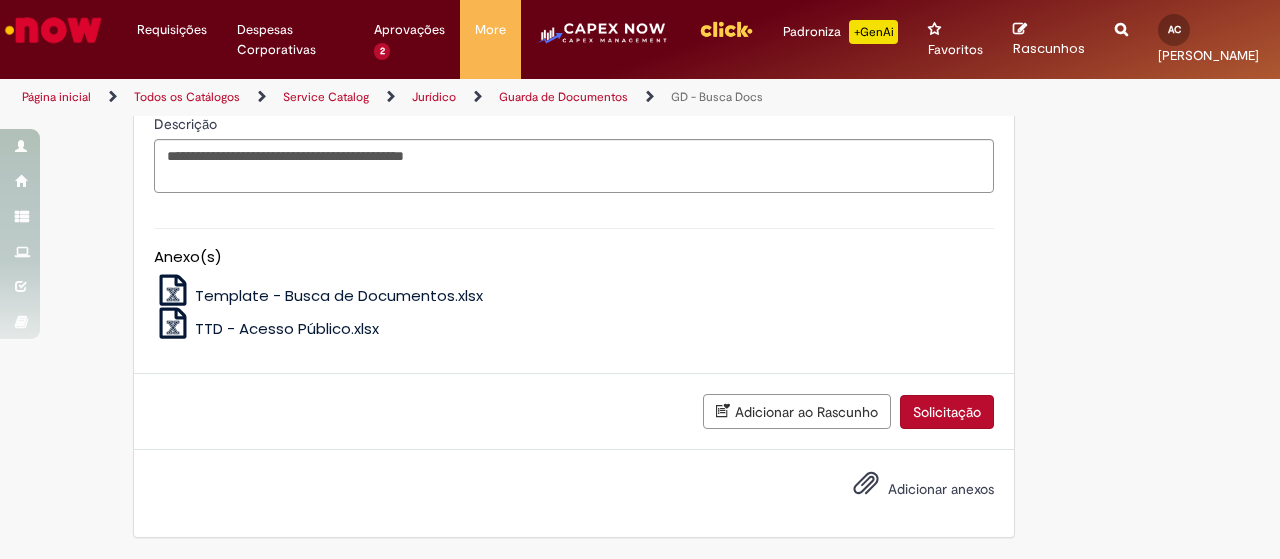 scroll, scrollTop: 1596, scrollLeft: 0, axis: vertical 